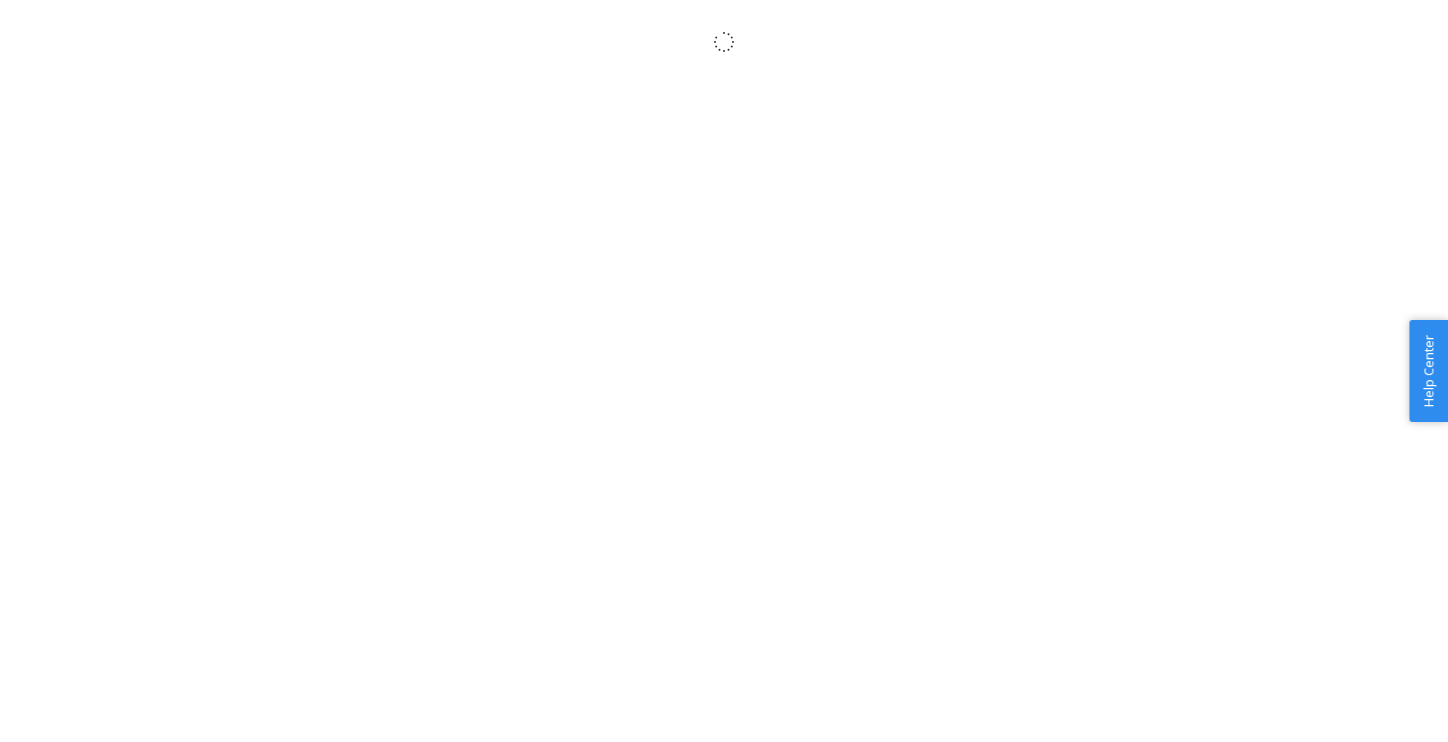 scroll, scrollTop: 0, scrollLeft: 0, axis: both 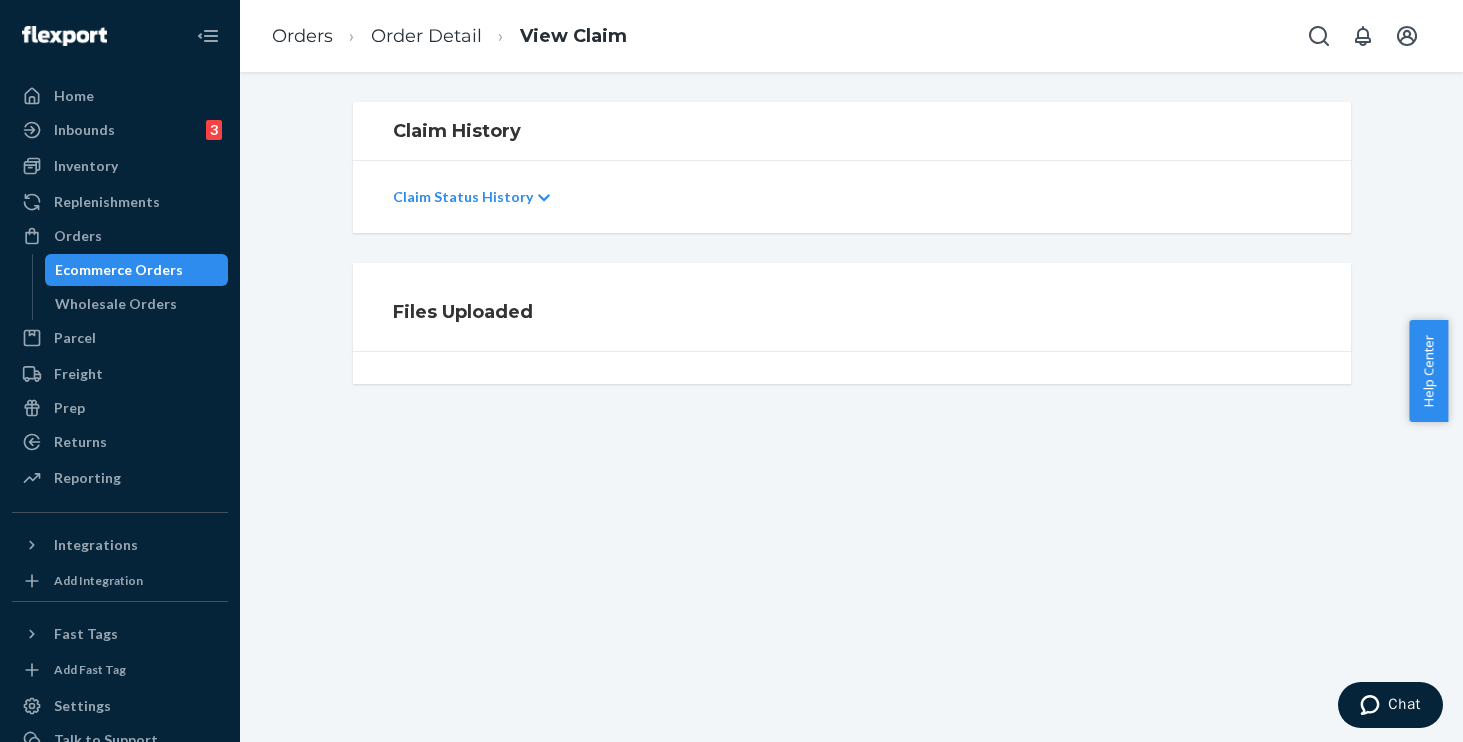 click on "Order Detail" at bounding box center (426, 36) 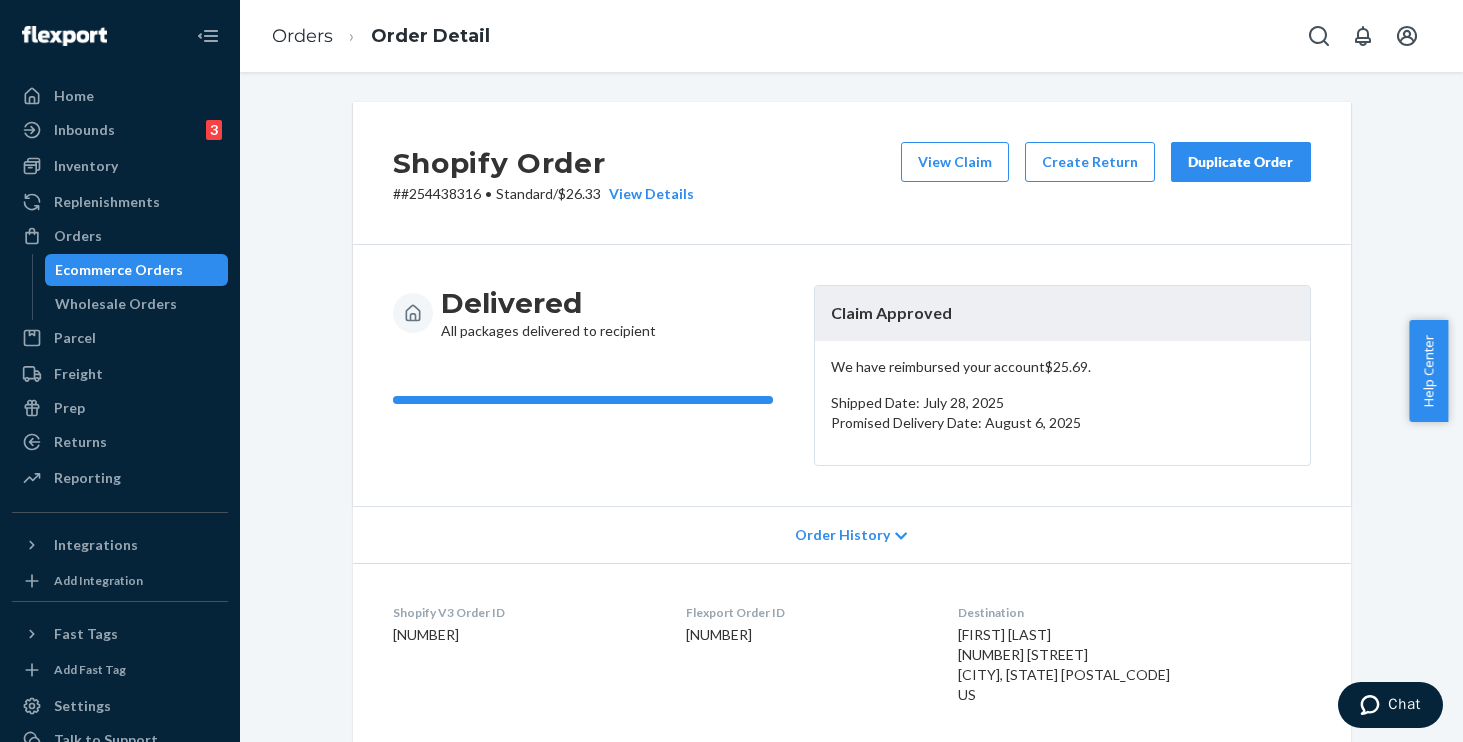 click on "Duplicate Order" at bounding box center [1241, 162] 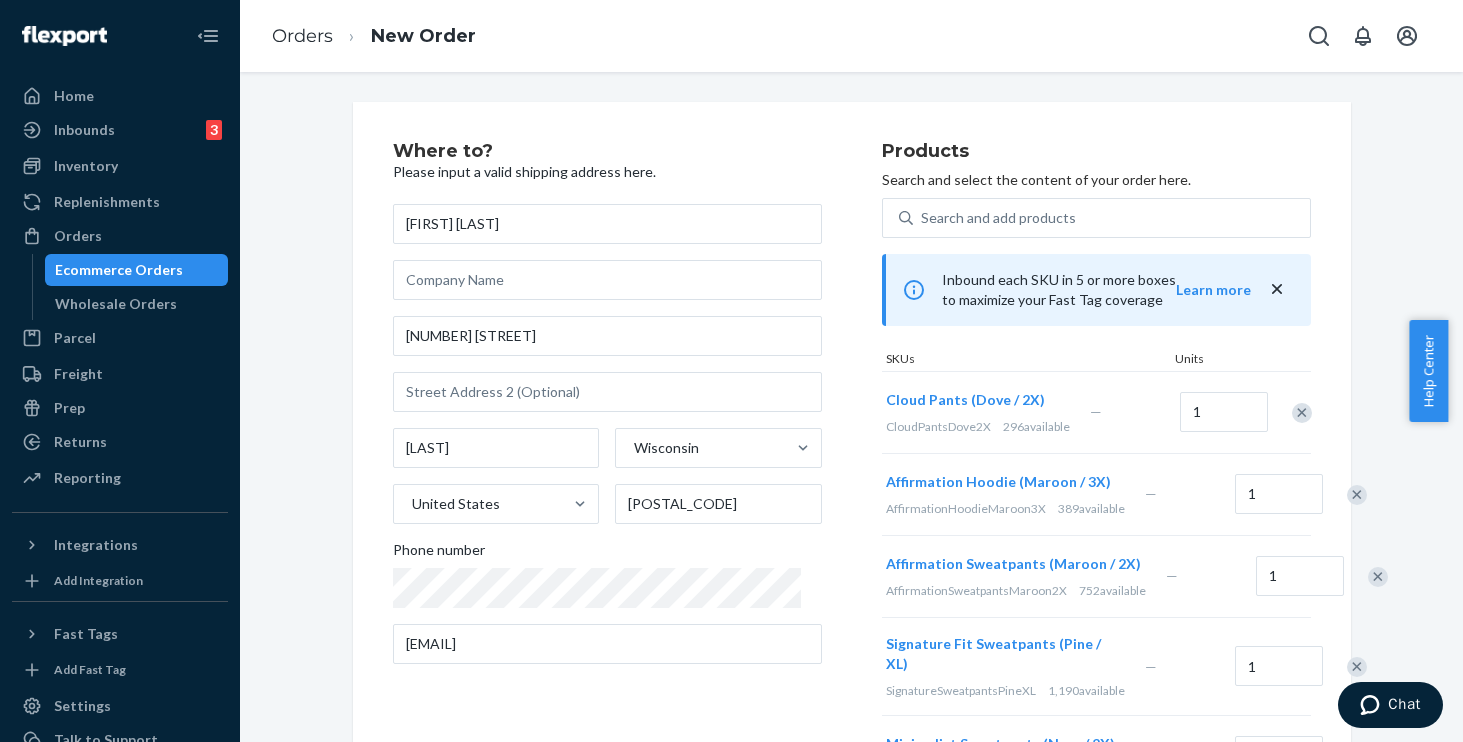 click at bounding box center (1357, 495) 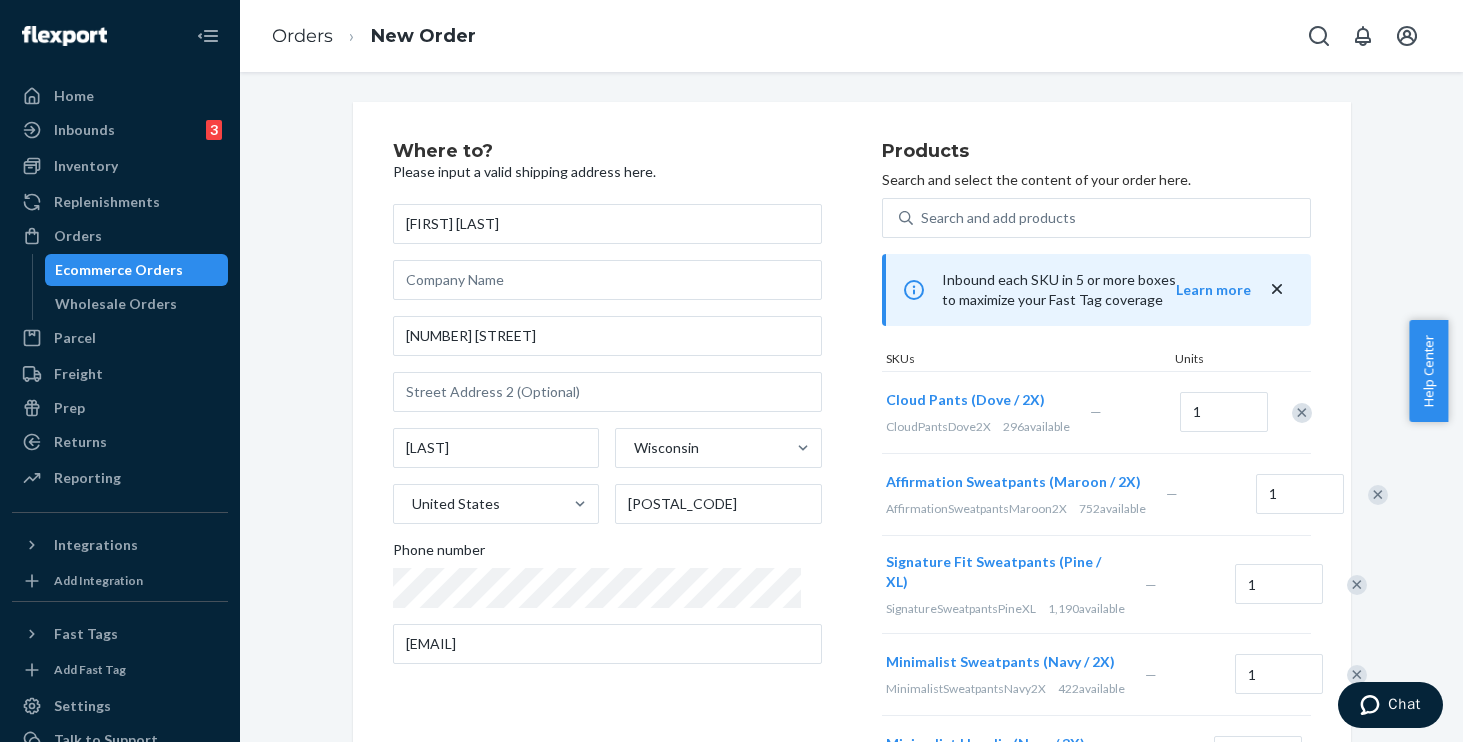 click at bounding box center (1378, 495) 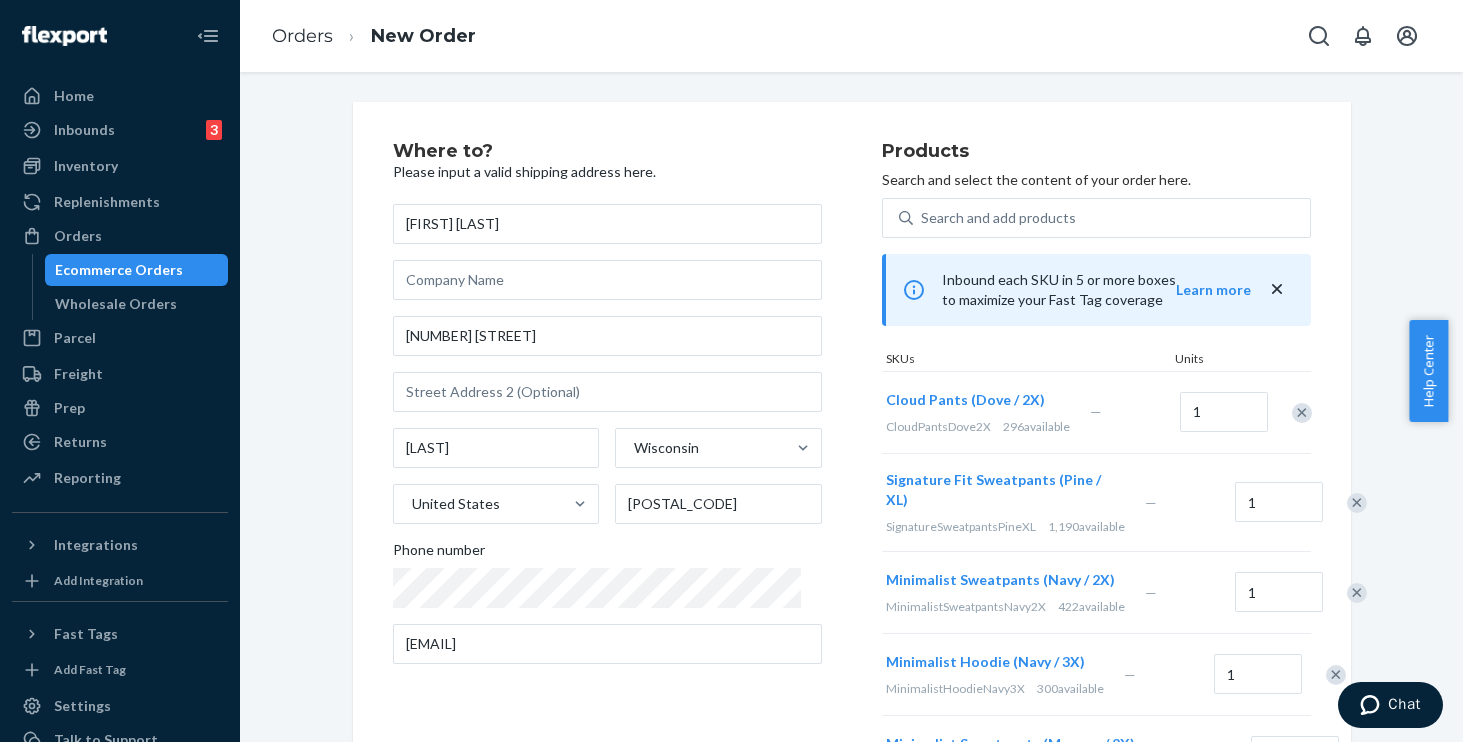 click at bounding box center [1357, 503] 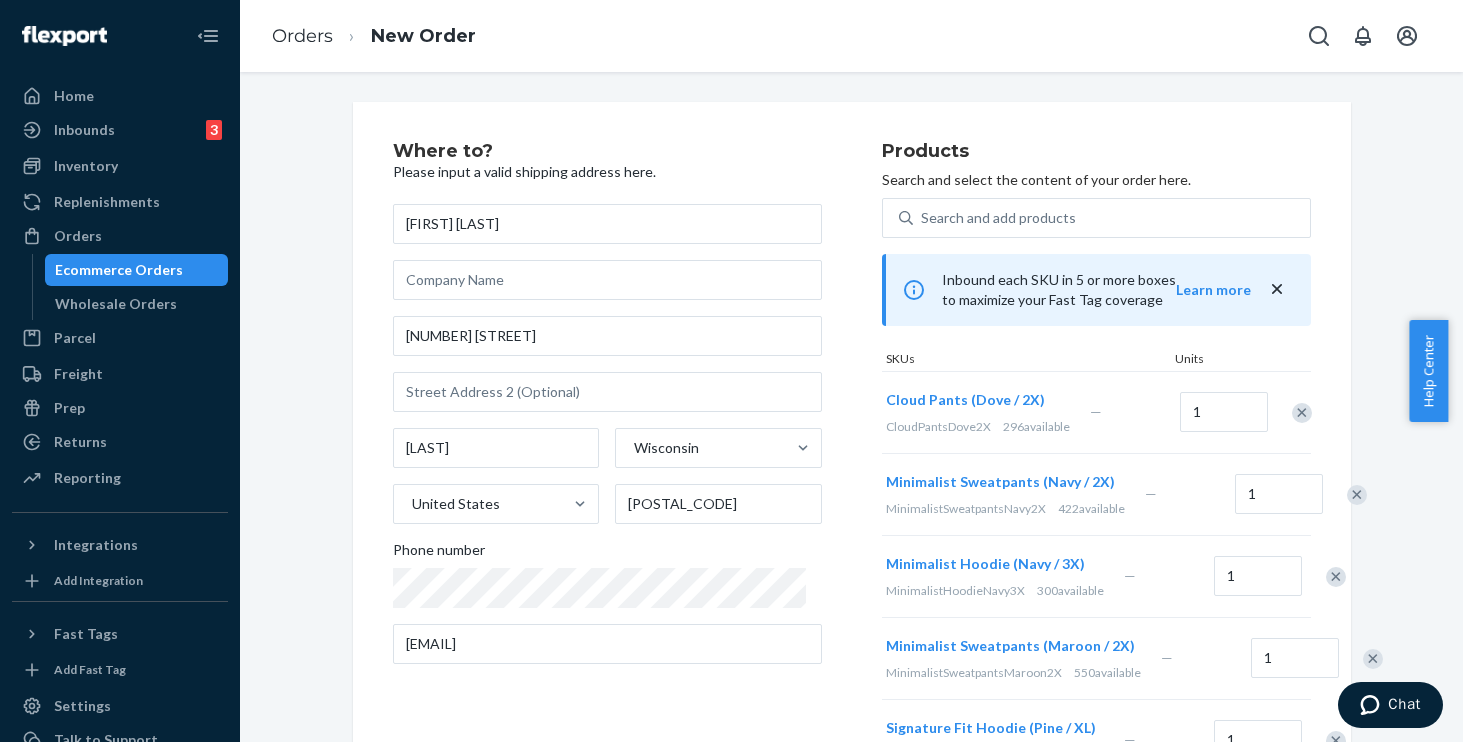 click at bounding box center (1357, 495) 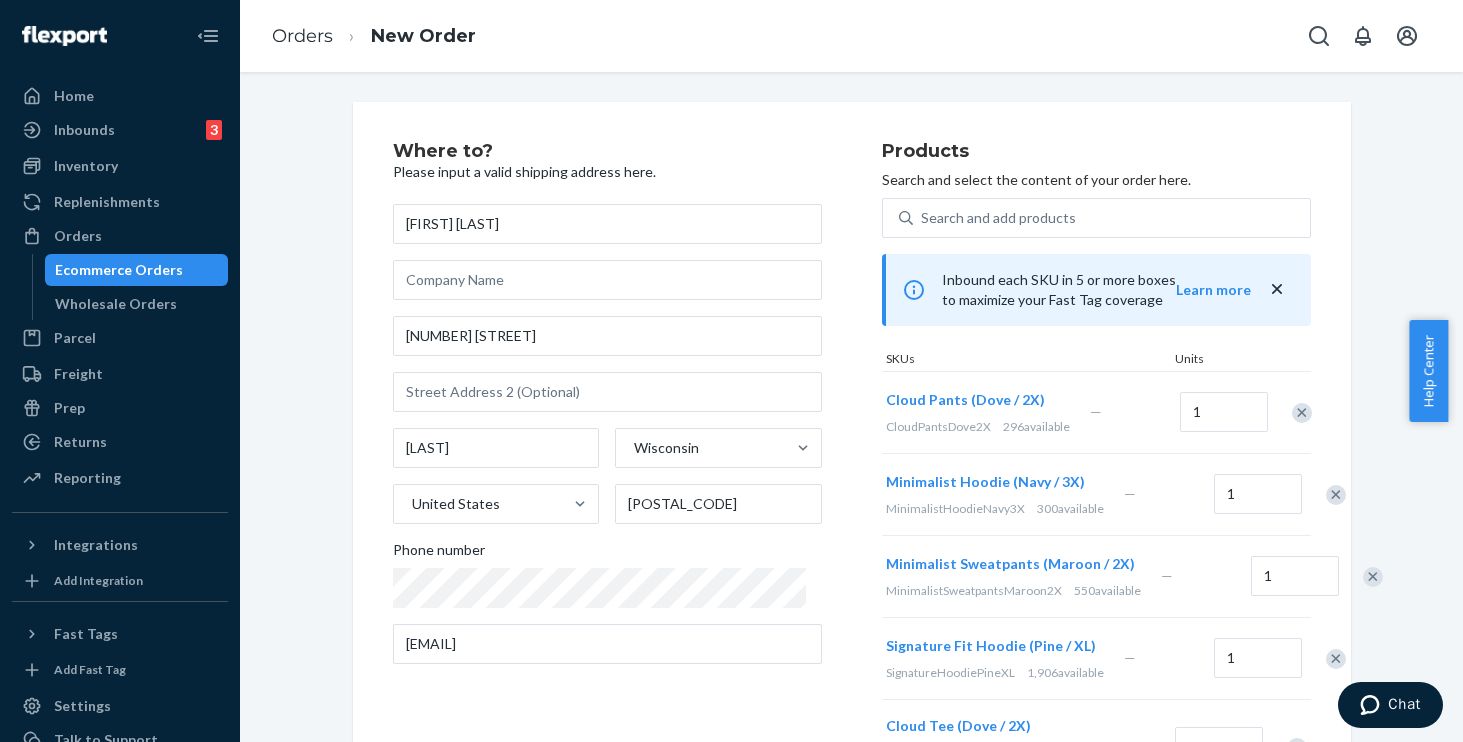 click at bounding box center [1336, 495] 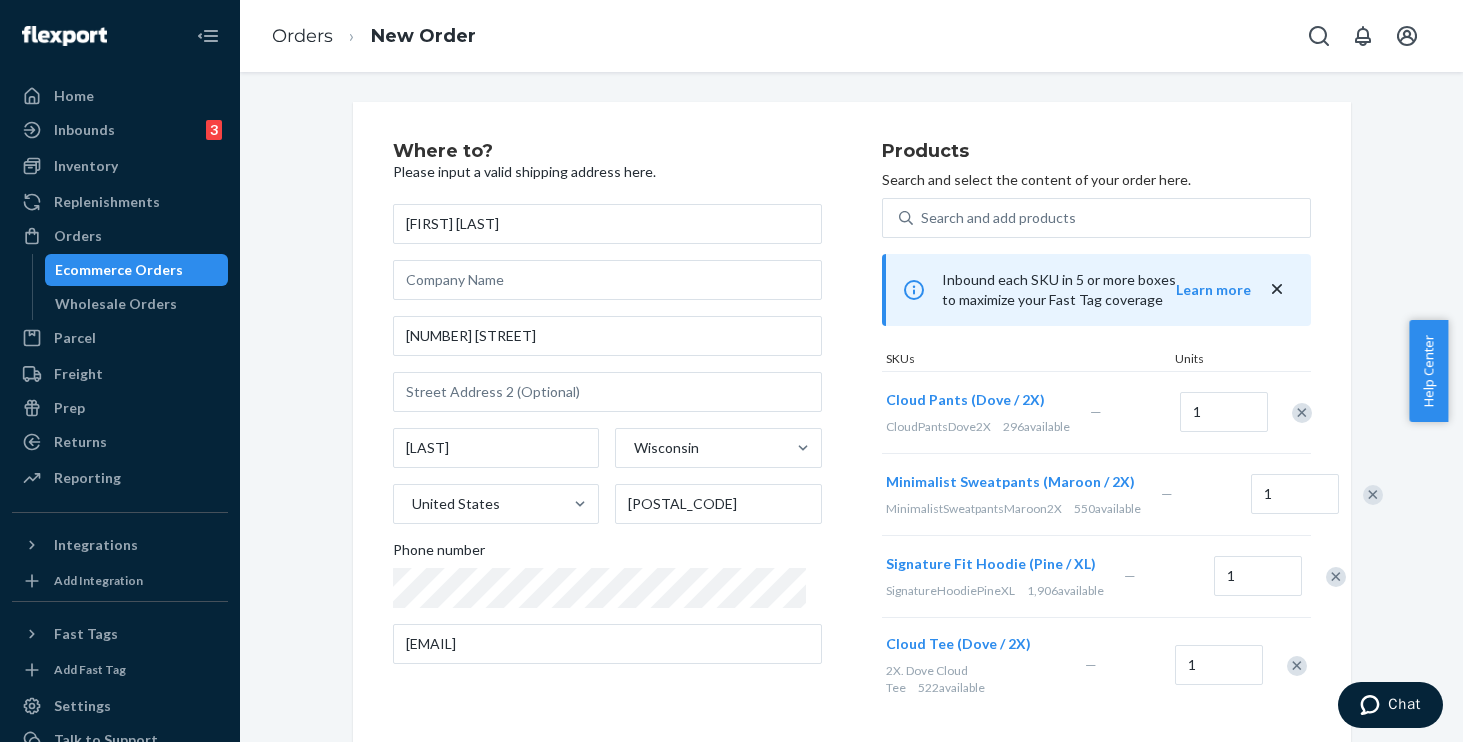 click at bounding box center (1373, 495) 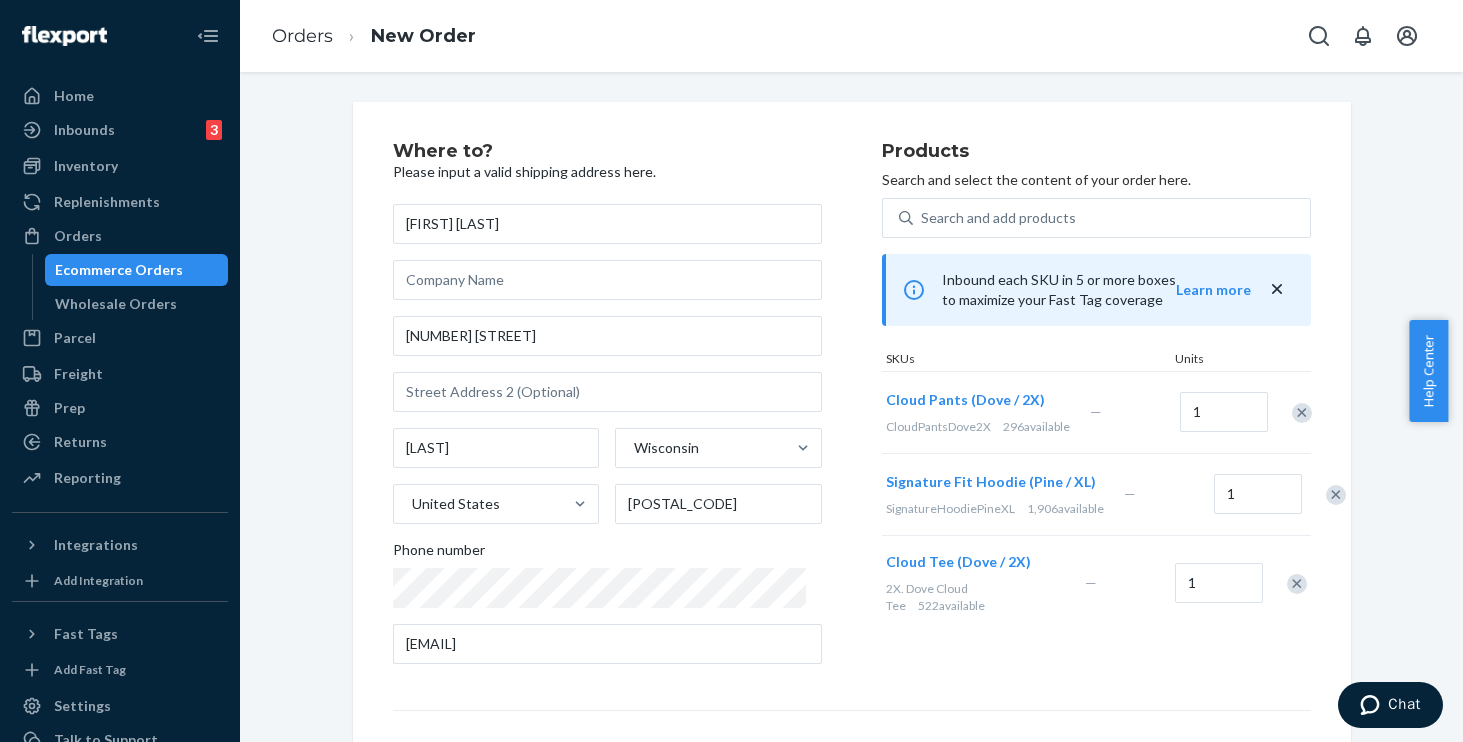 click at bounding box center (1325, 494) 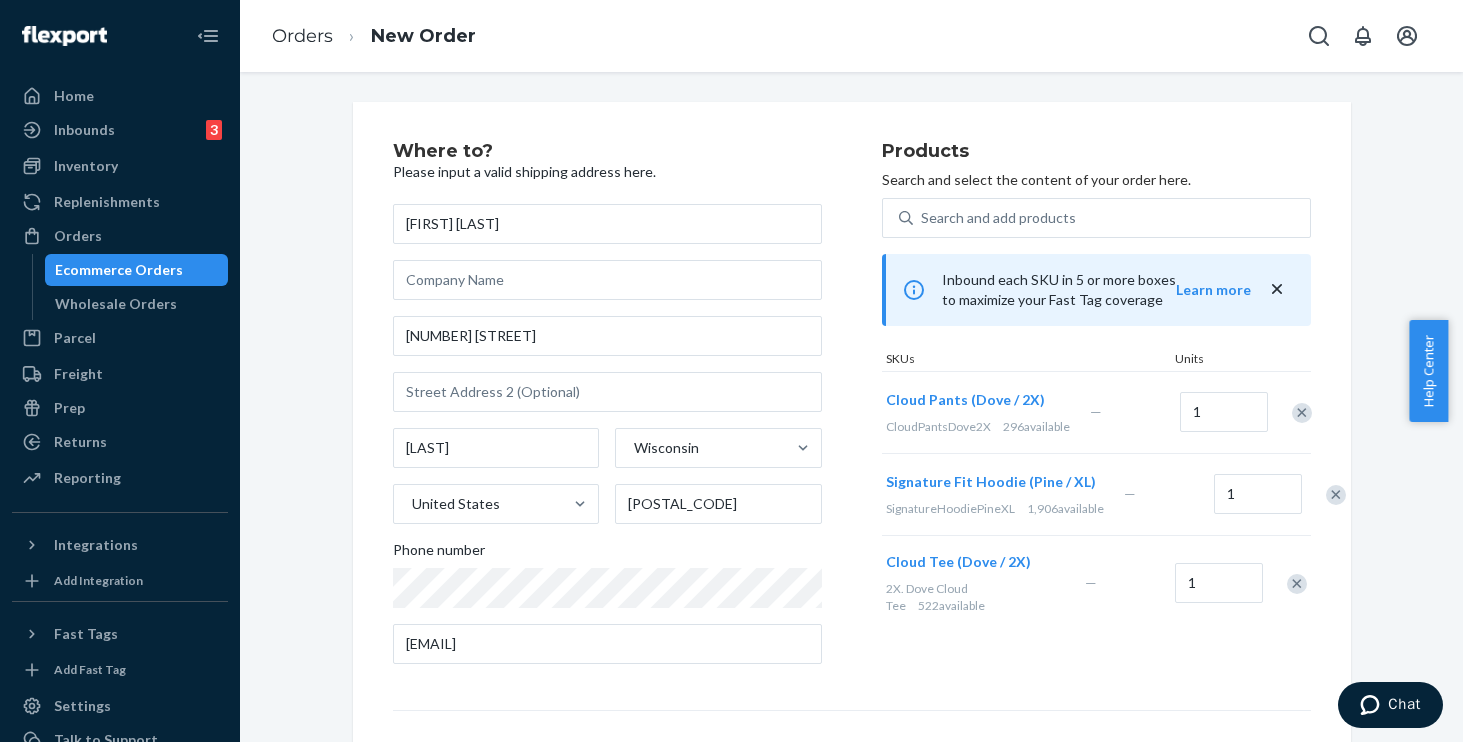 click at bounding box center [1336, 495] 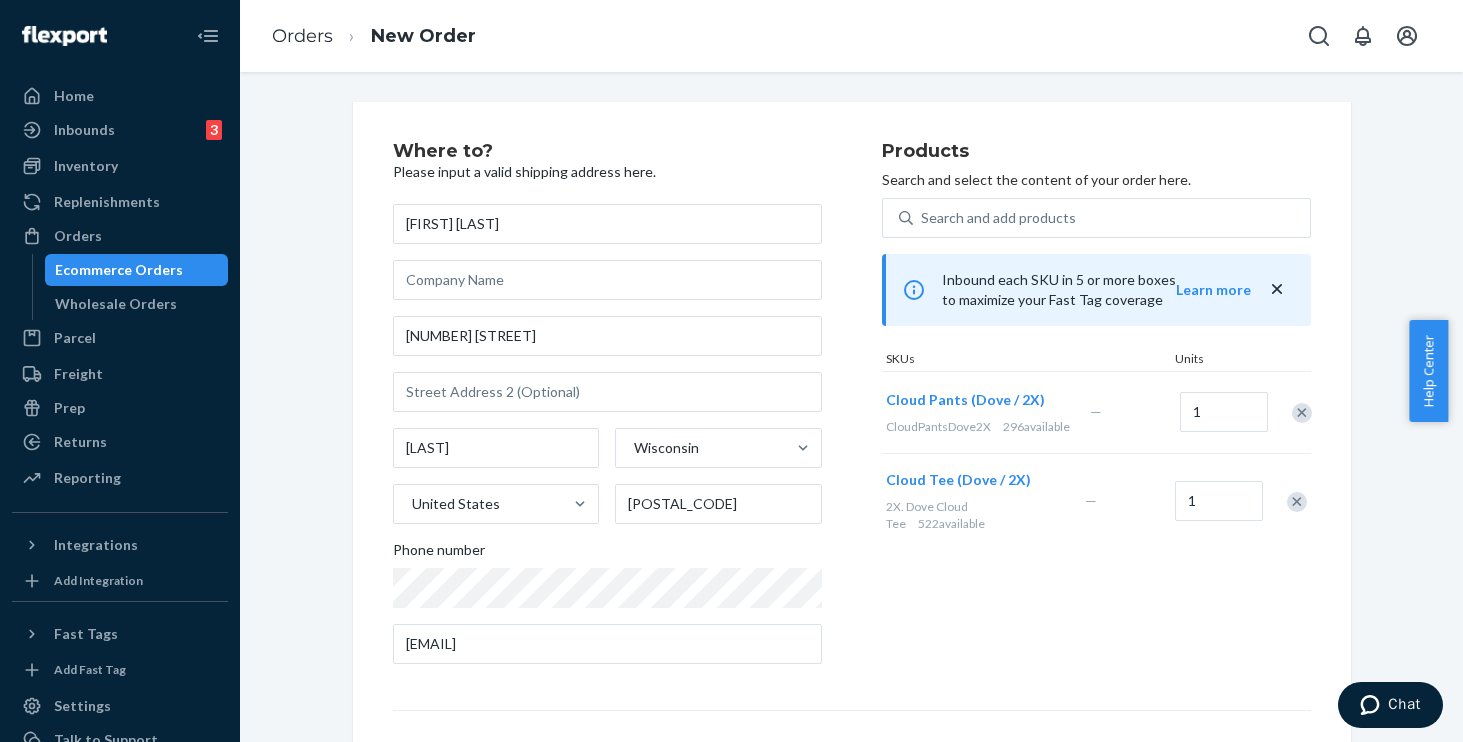 click at bounding box center [1297, 502] 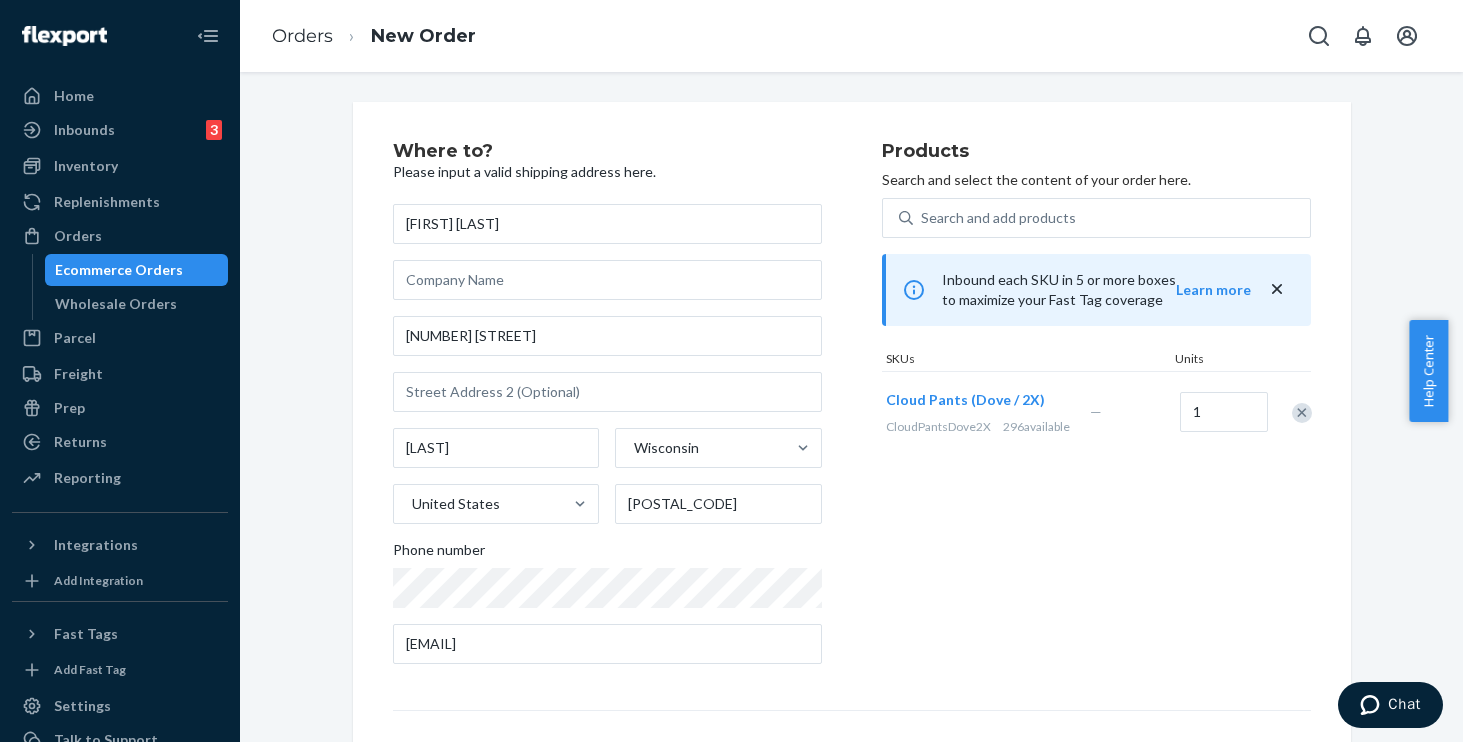 click on "CloudPantsDove2X 296  available" at bounding box center [984, 426] 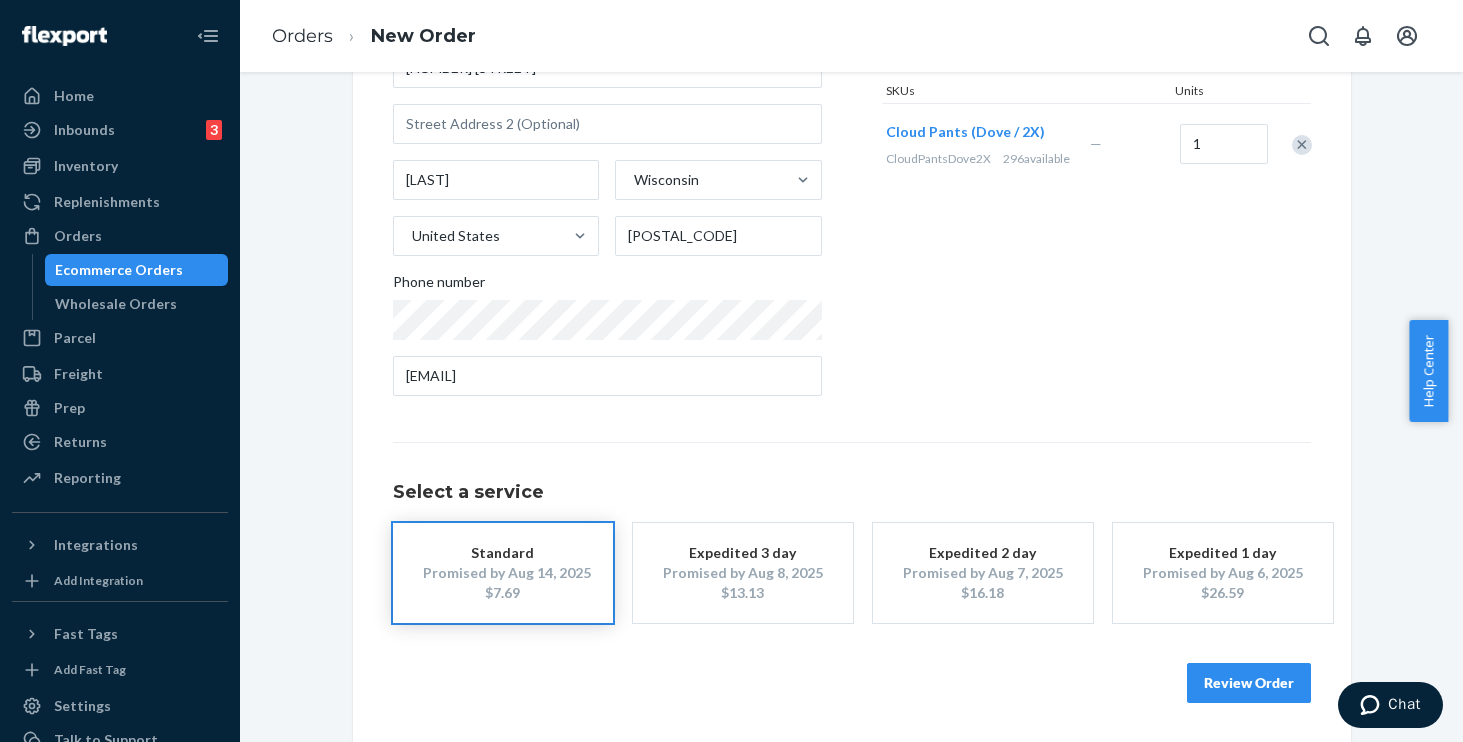 click on "Review Order" at bounding box center (1249, 683) 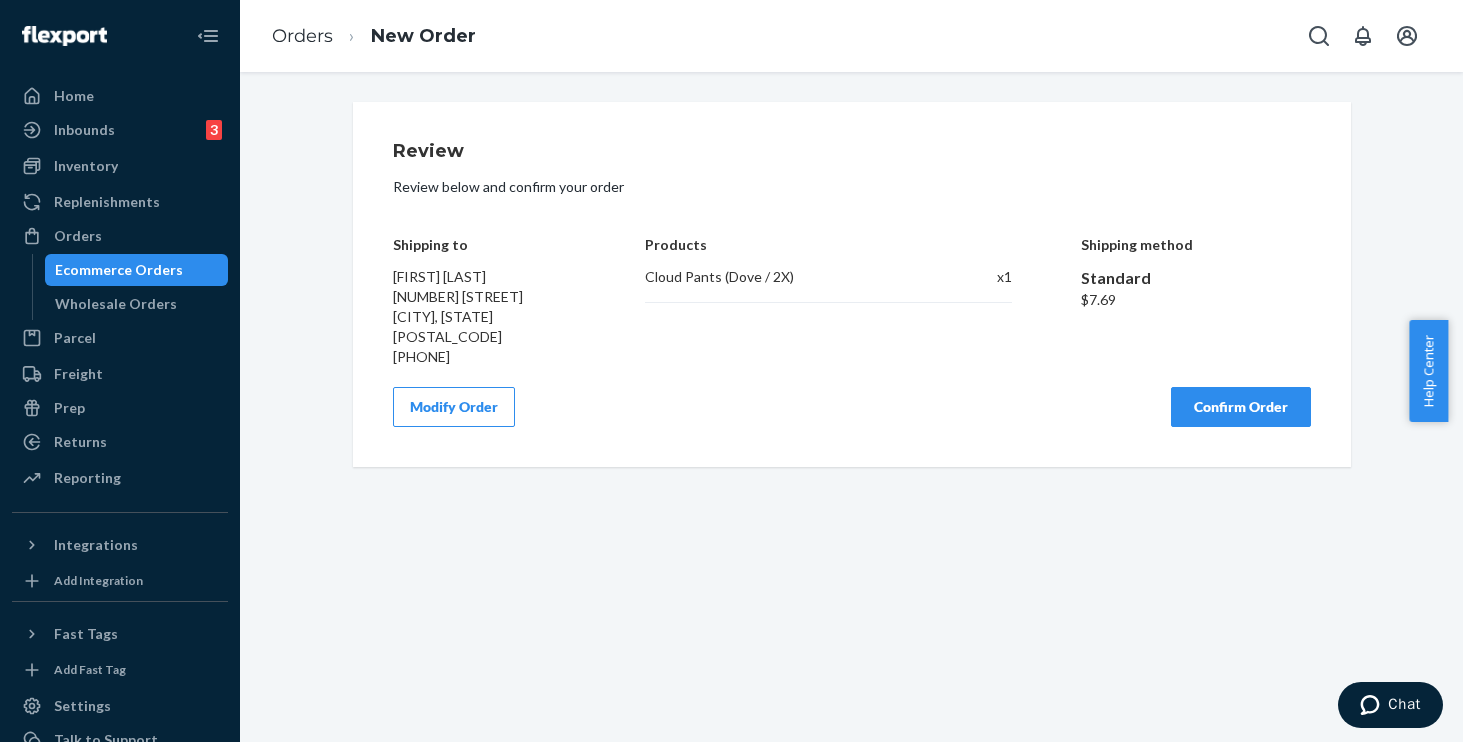 scroll, scrollTop: 0, scrollLeft: 0, axis: both 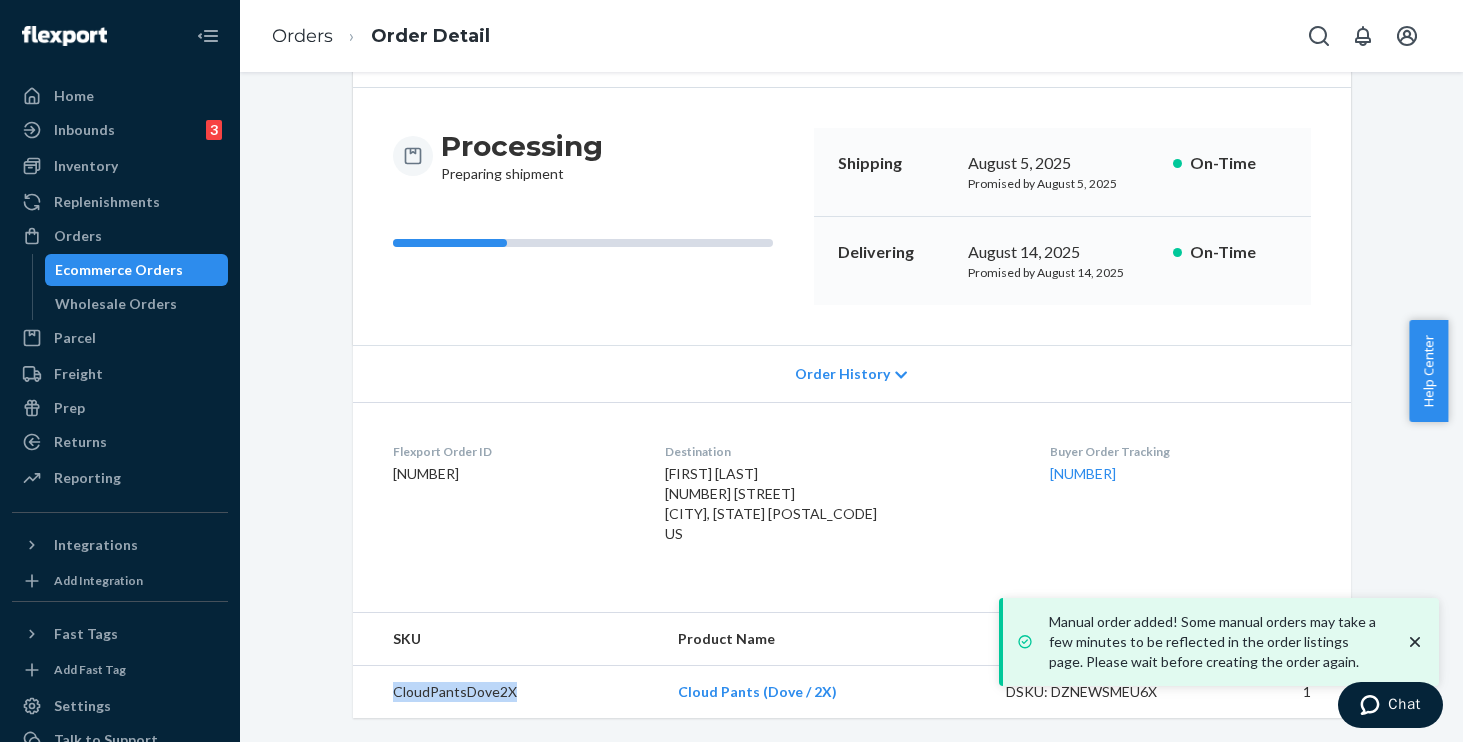 drag, startPoint x: 531, startPoint y: 692, endPoint x: 362, endPoint y: 688, distance: 169.04733 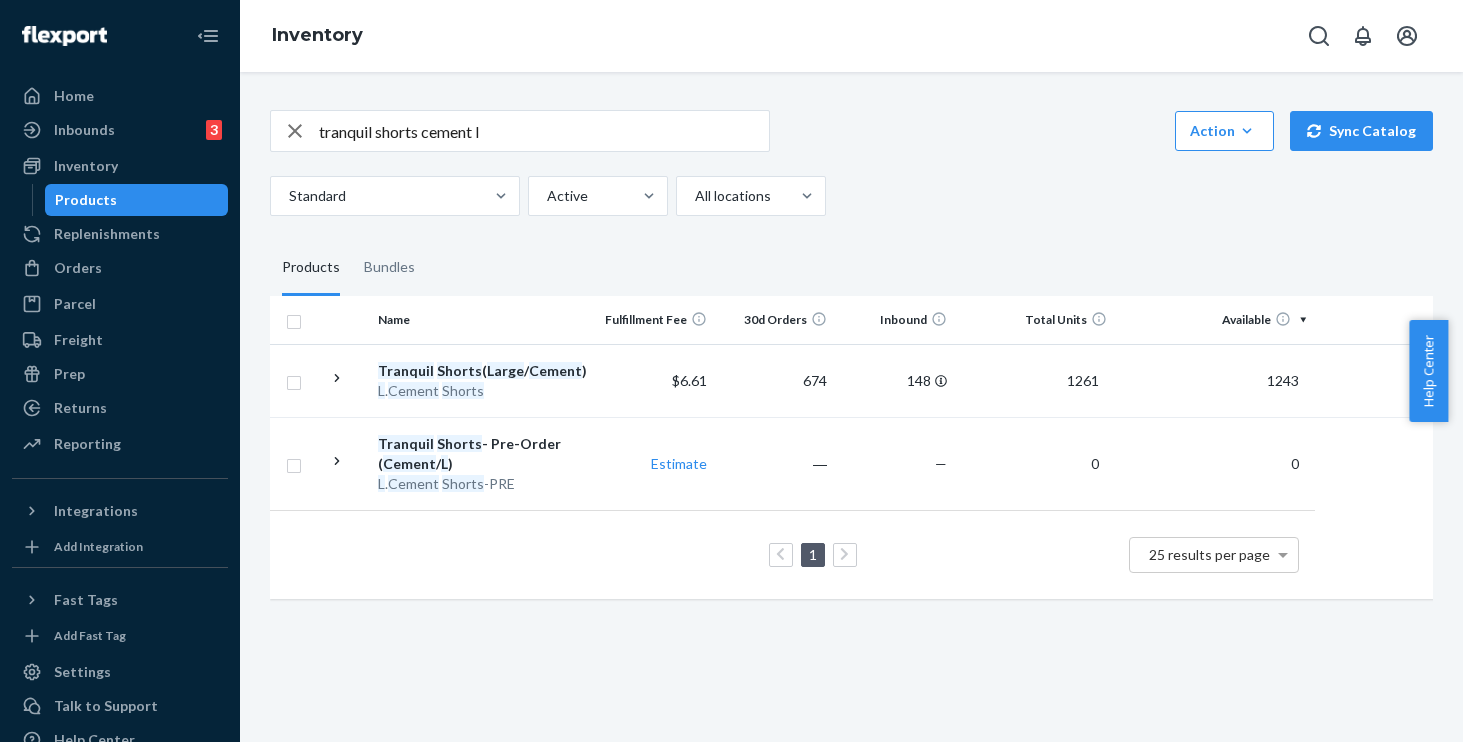 scroll, scrollTop: 0, scrollLeft: 0, axis: both 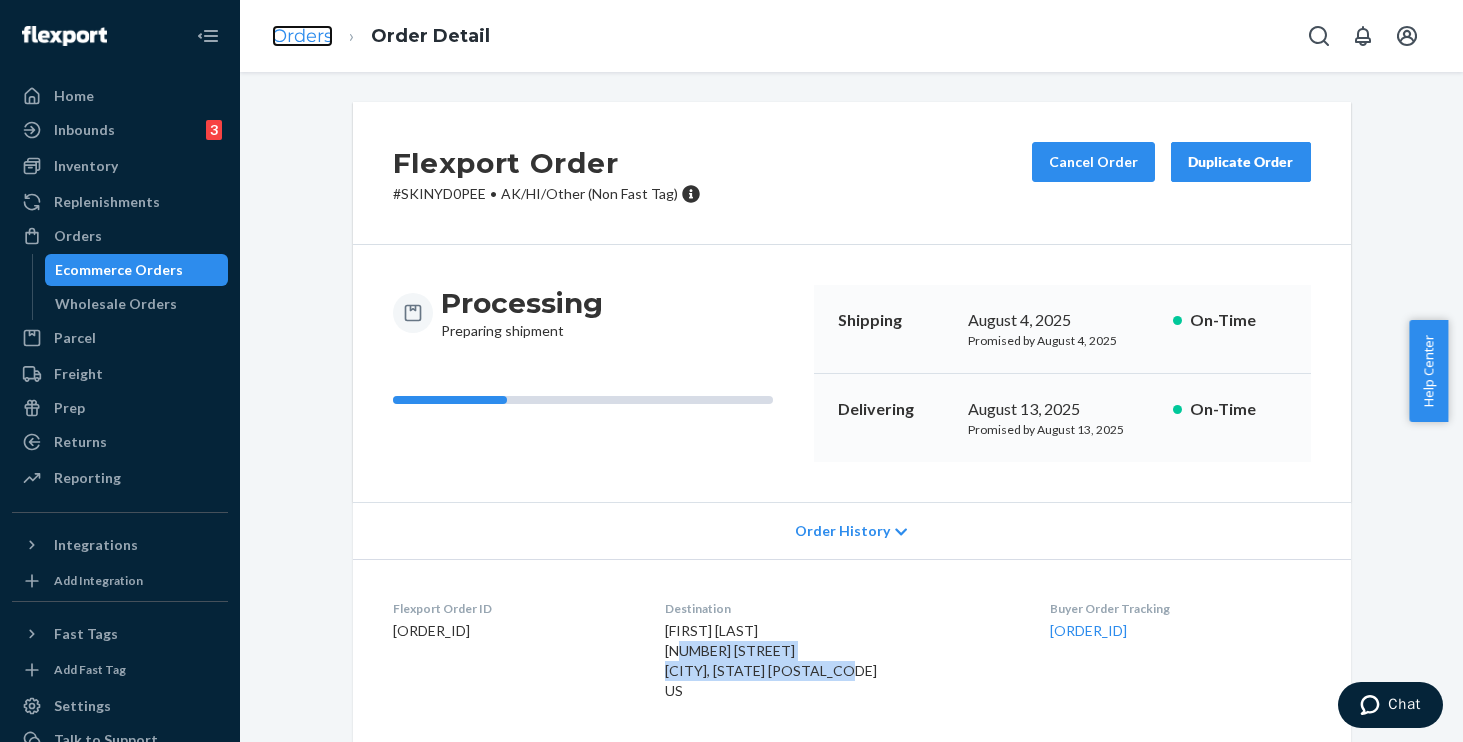 click on "Orders" at bounding box center [302, 36] 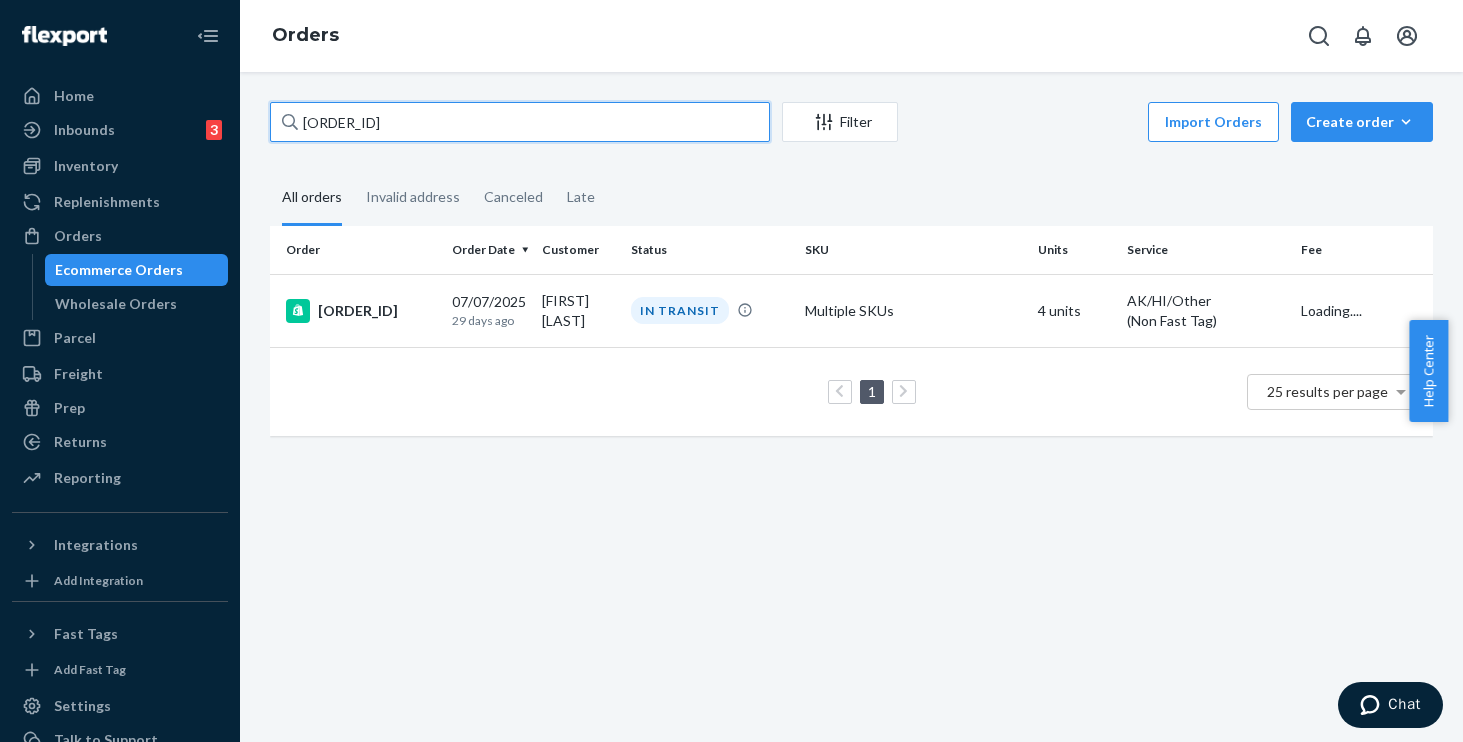 click on "[ORDER_ID]" at bounding box center [520, 122] 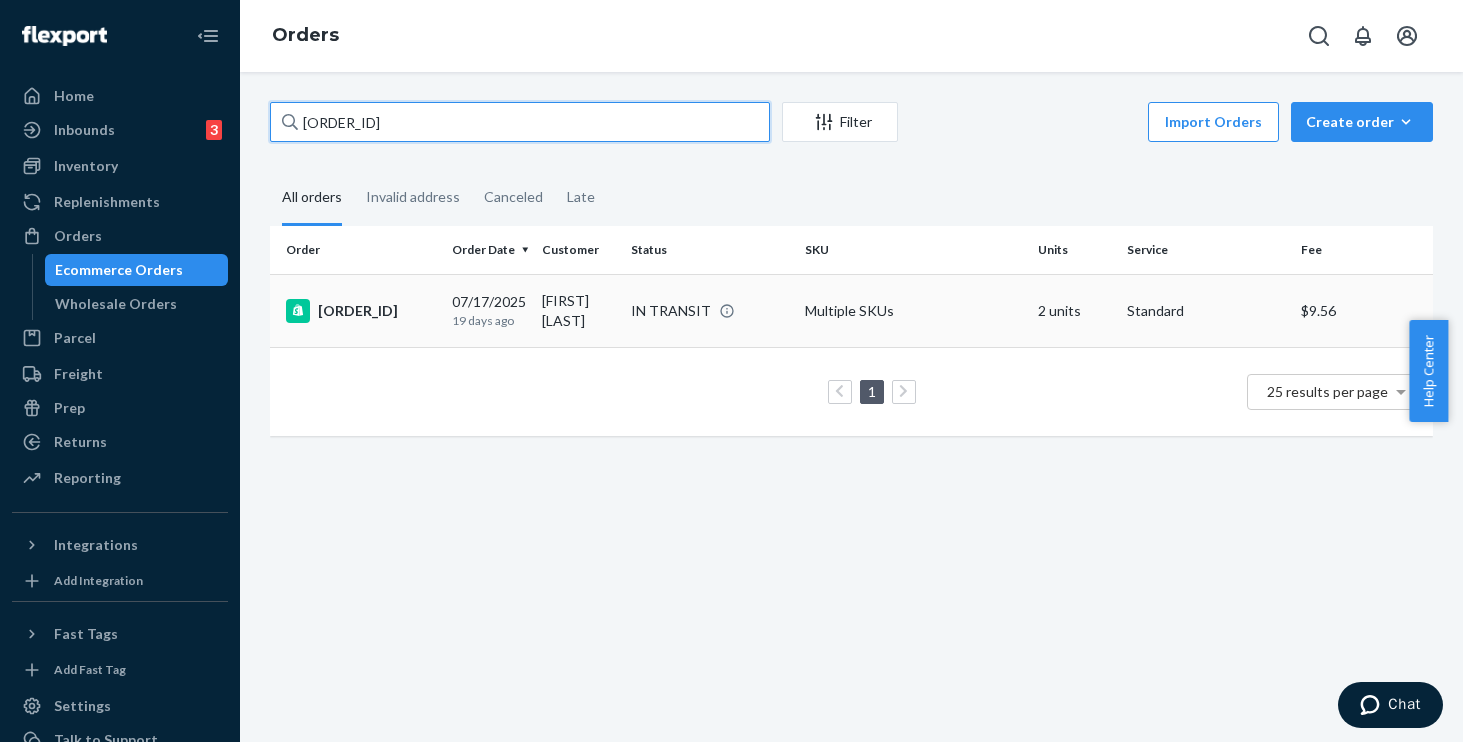 type on "[ORDER_ID]" 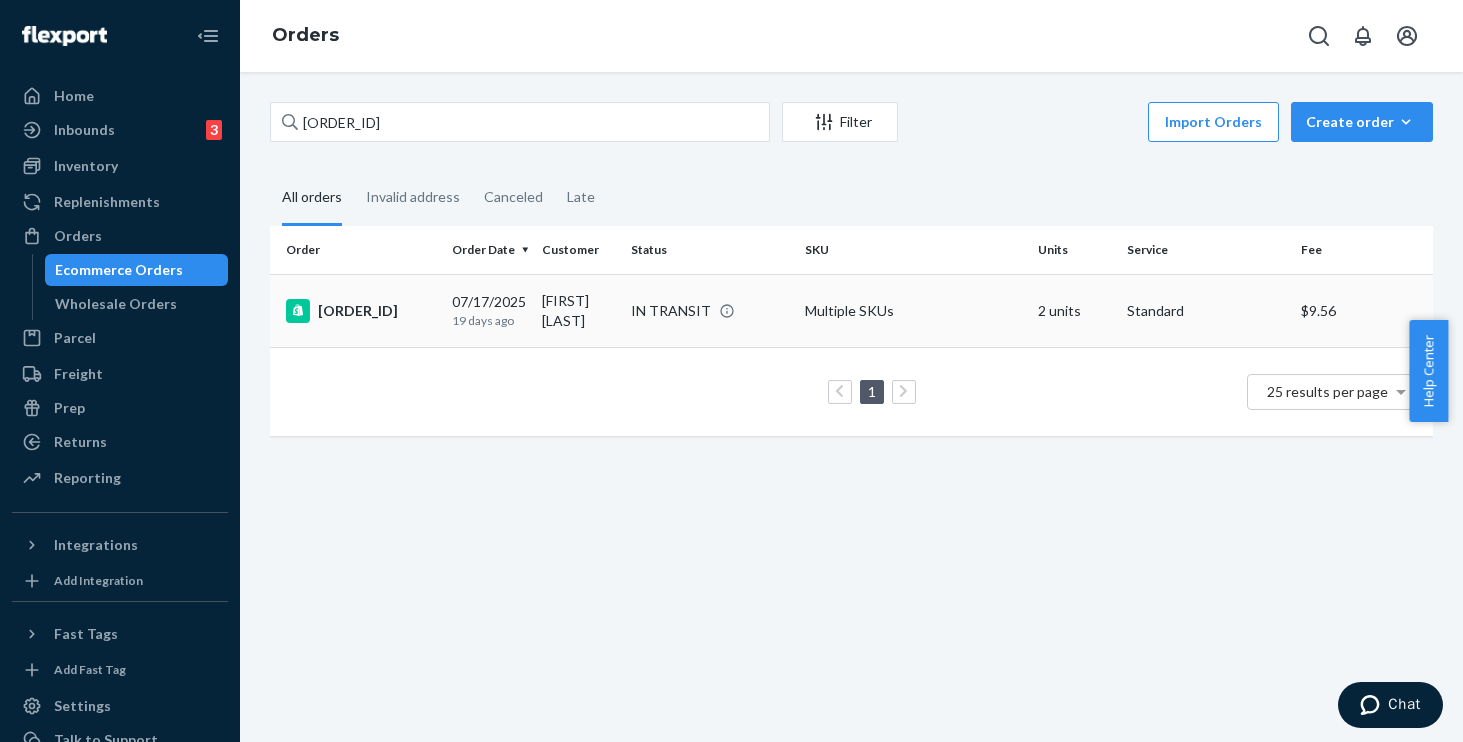 click on "[ORDER_ID]" at bounding box center (357, 310) 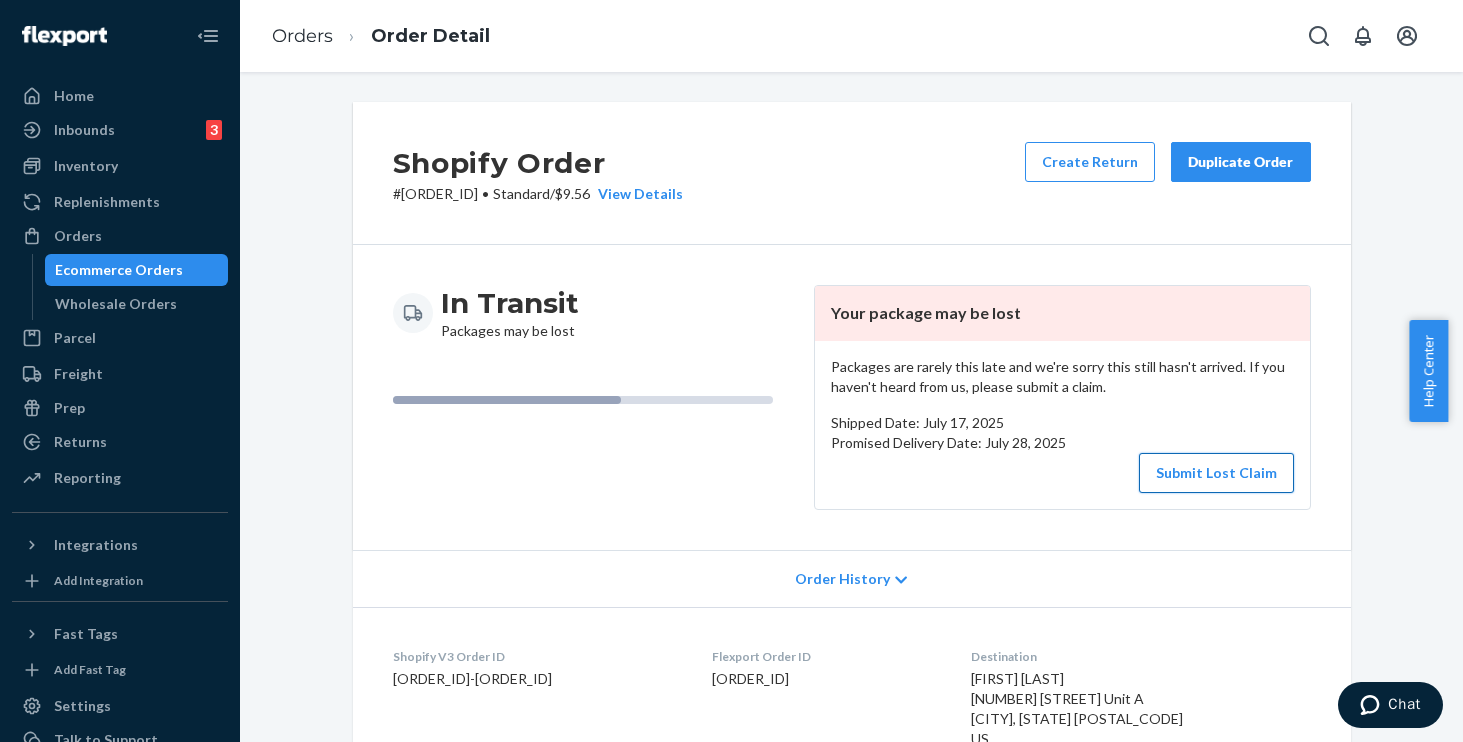 click on "Submit Lost Claim" at bounding box center [1216, 473] 